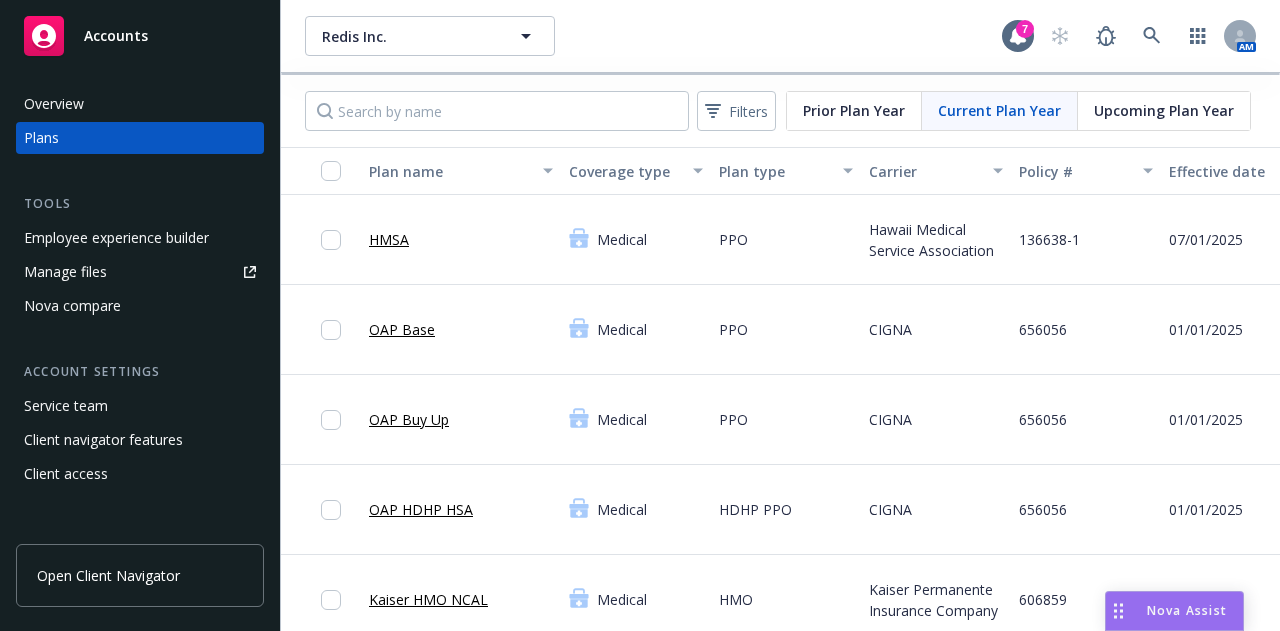scroll, scrollTop: 0, scrollLeft: 0, axis: both 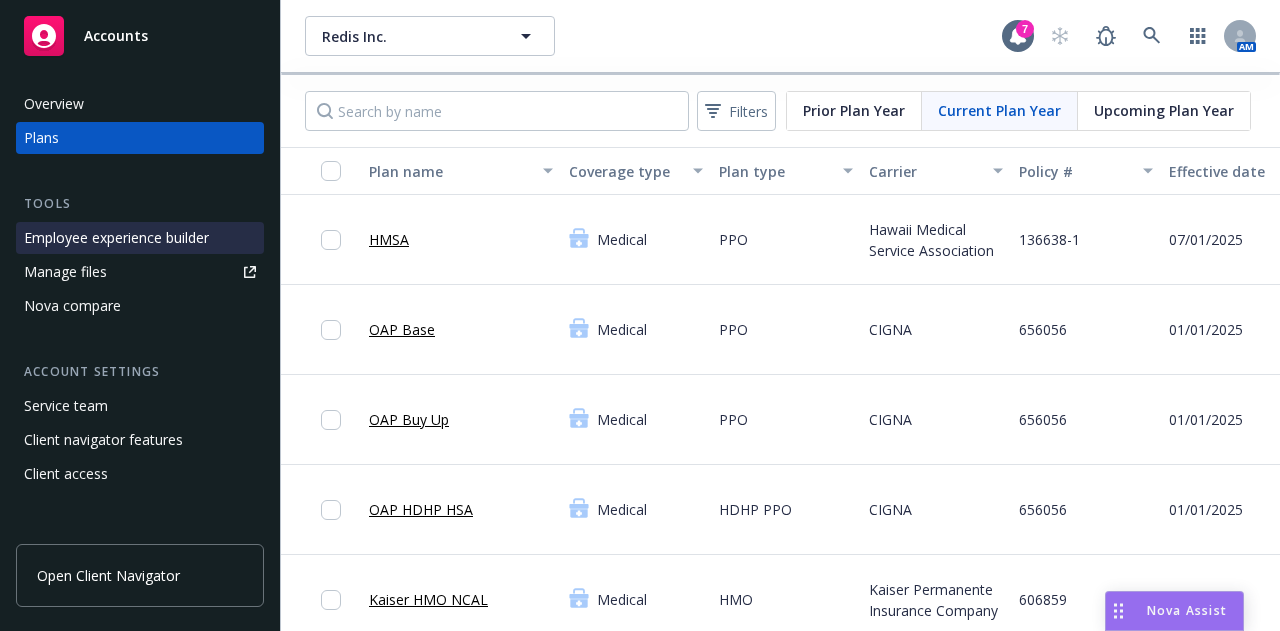click on "Employee experience builder" at bounding box center [116, 238] 